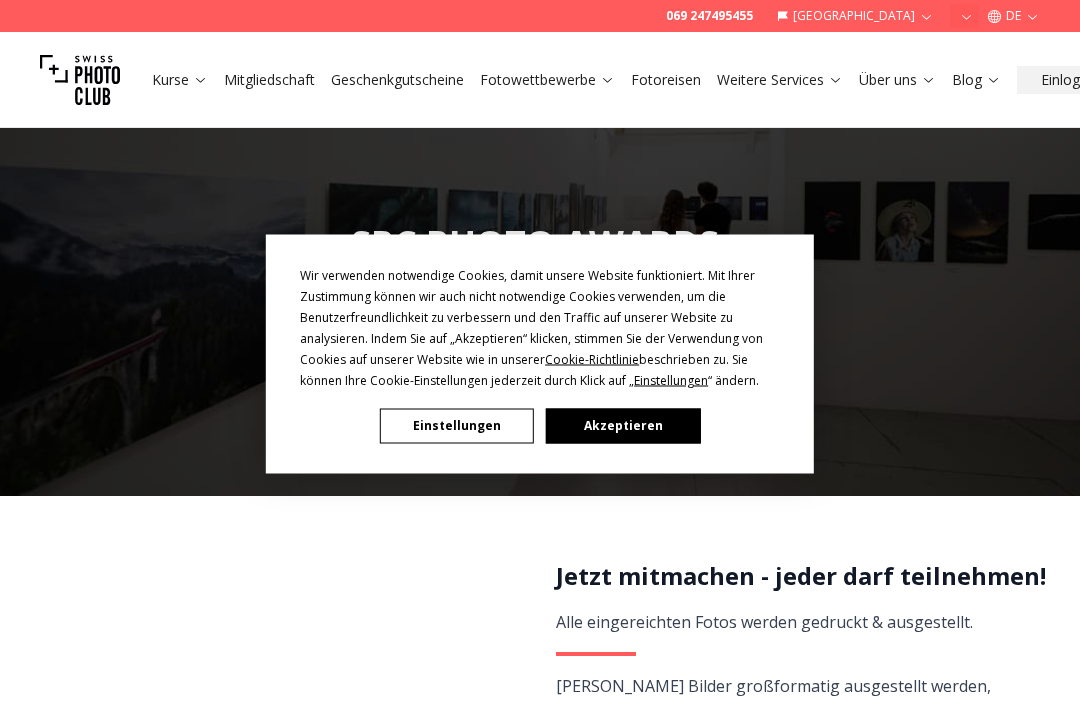 scroll, scrollTop: 0, scrollLeft: 0, axis: both 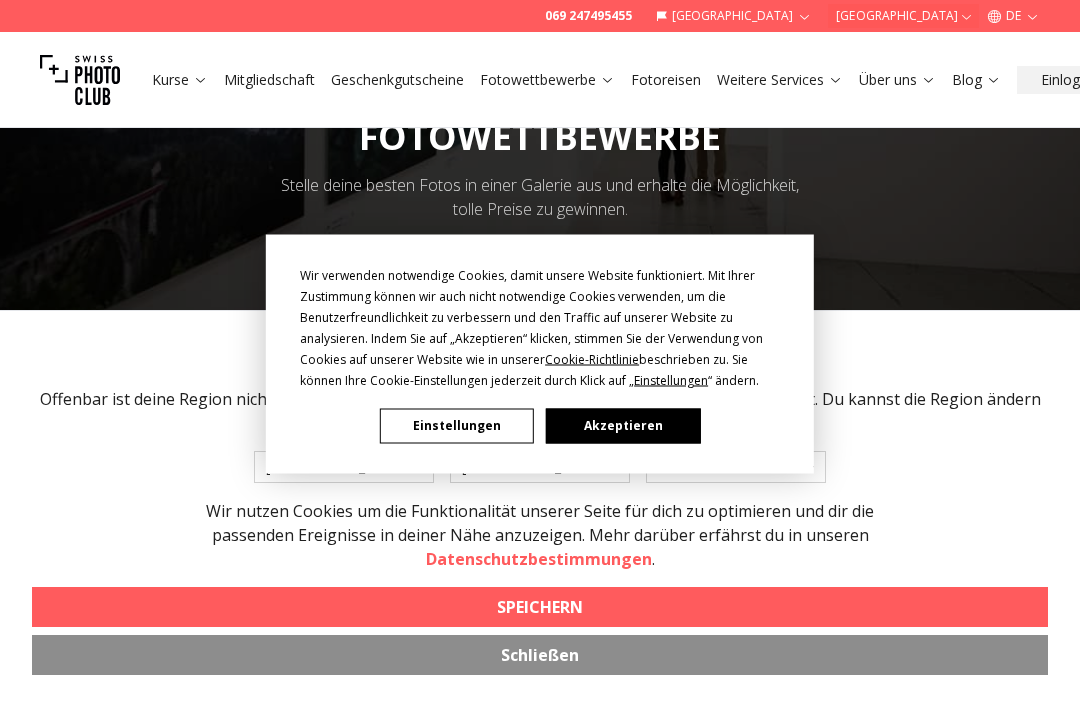 click on "Einstellungen" at bounding box center (457, 425) 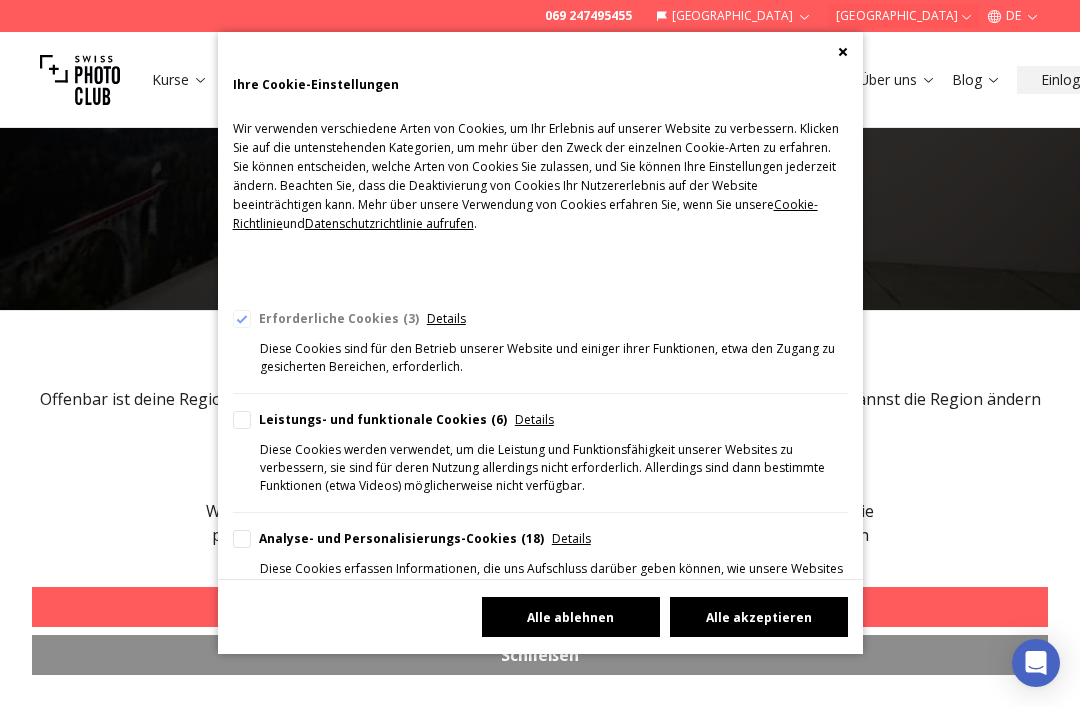 click on "Alle ablehnen" at bounding box center (571, 617) 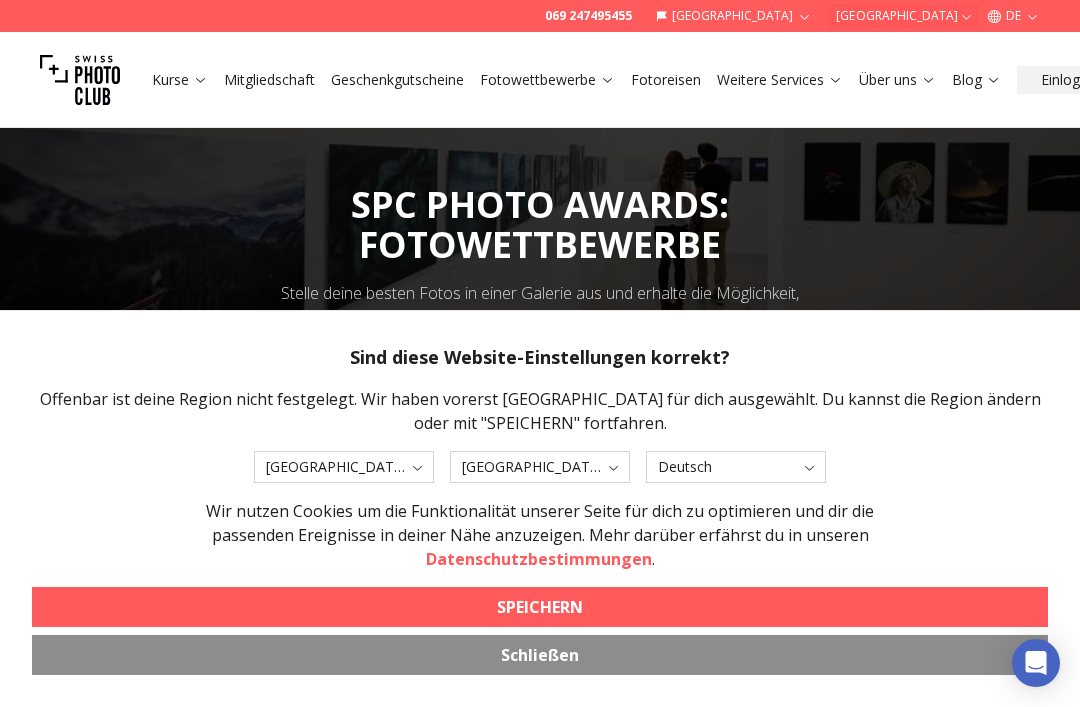 scroll, scrollTop: 0, scrollLeft: 0, axis: both 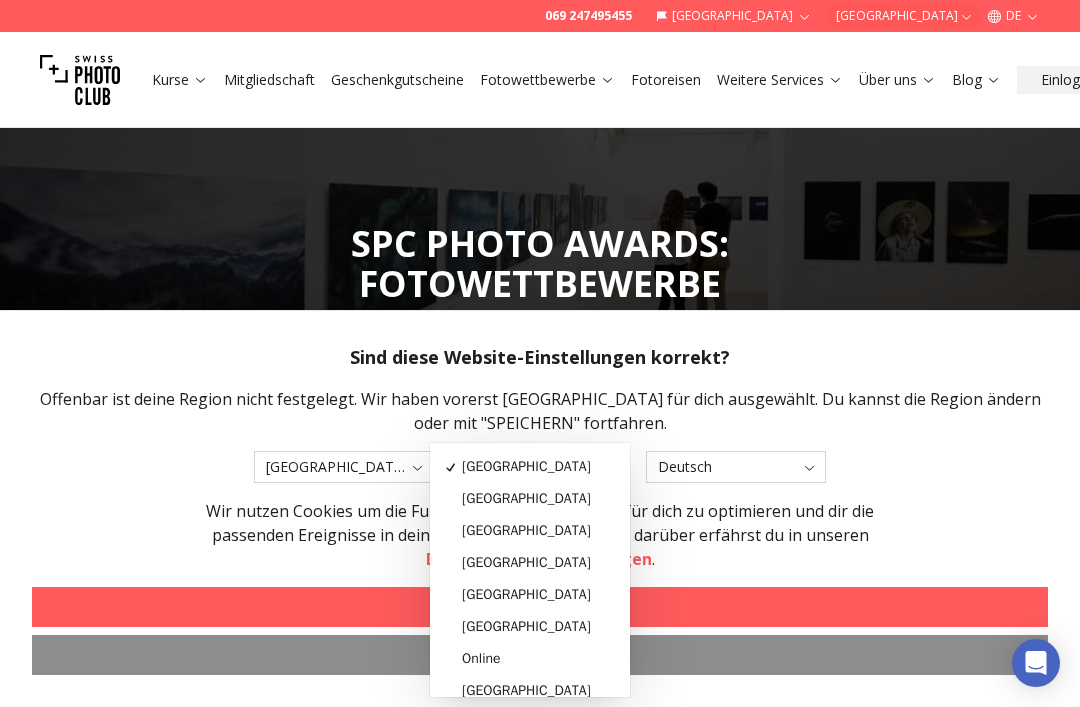 click on "[GEOGRAPHIC_DATA]" at bounding box center (526, 466) 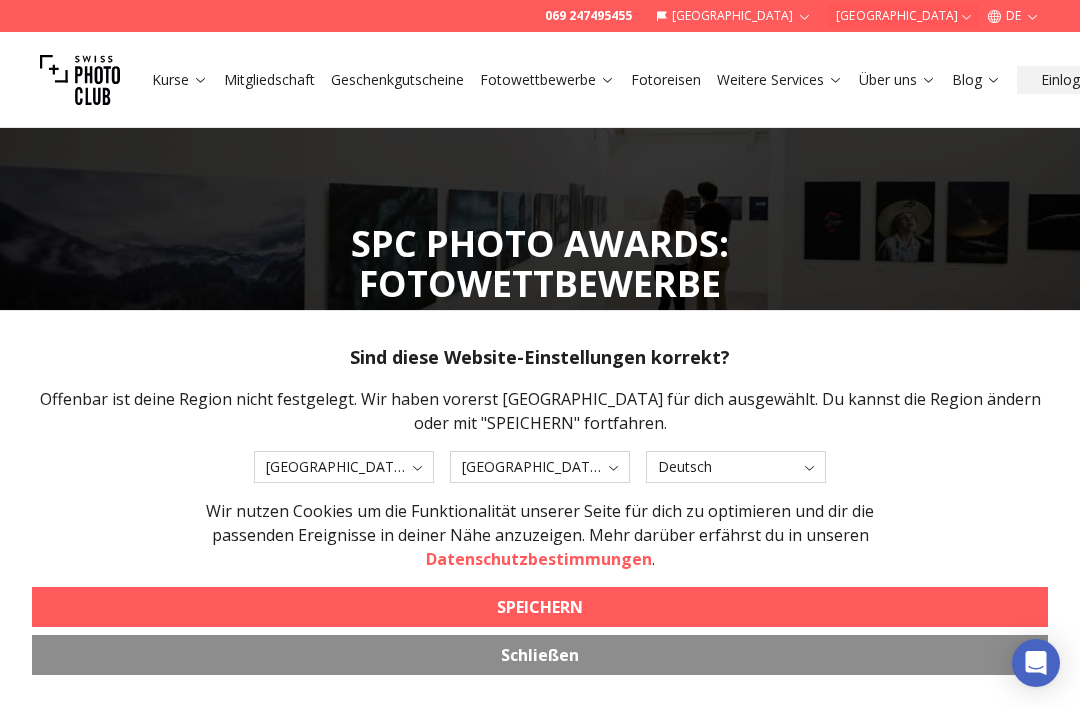 click on "SPEICHERN" at bounding box center [540, 607] 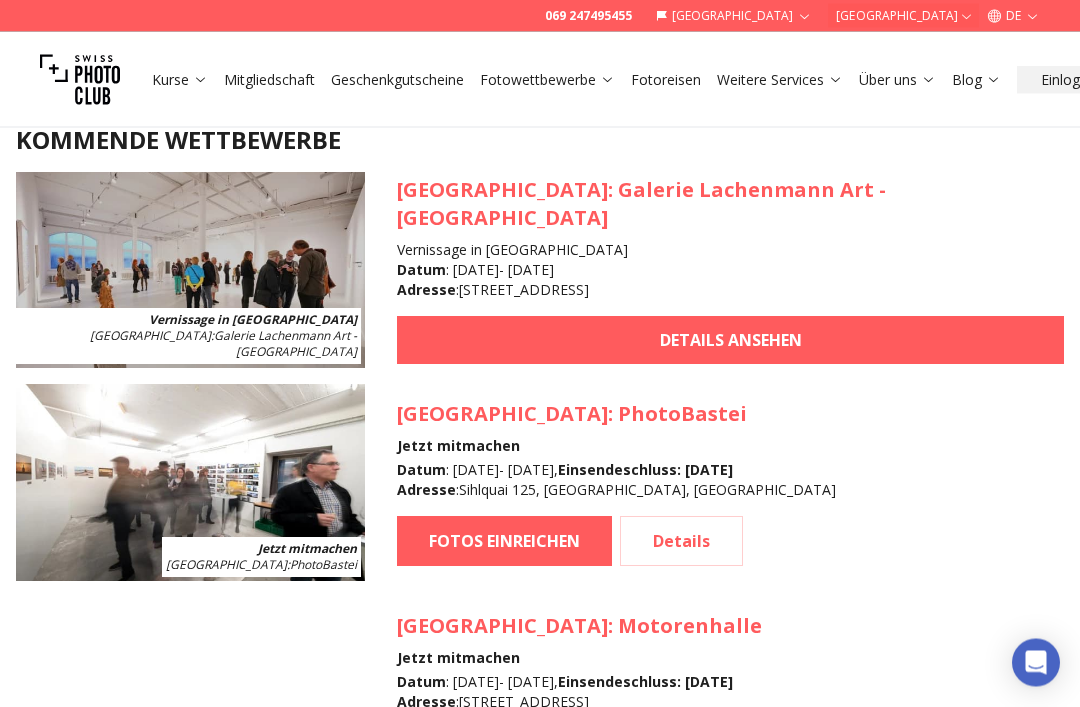 scroll, scrollTop: 1888, scrollLeft: 0, axis: vertical 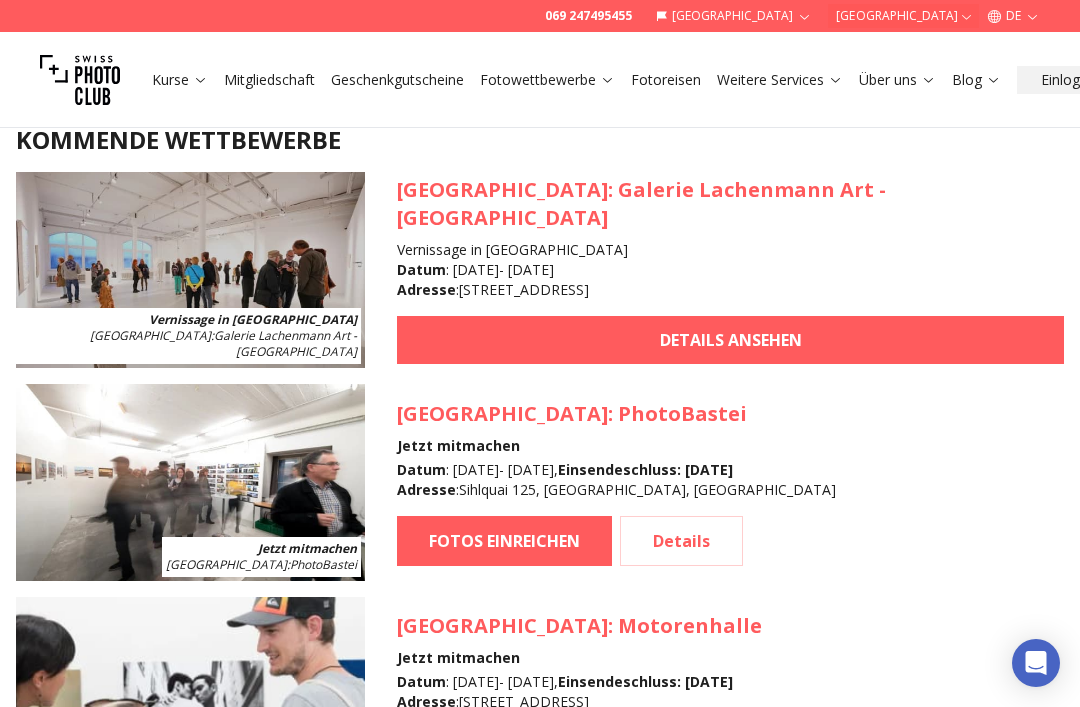 click on "DETAILS ANSEHEN" at bounding box center [730, 340] 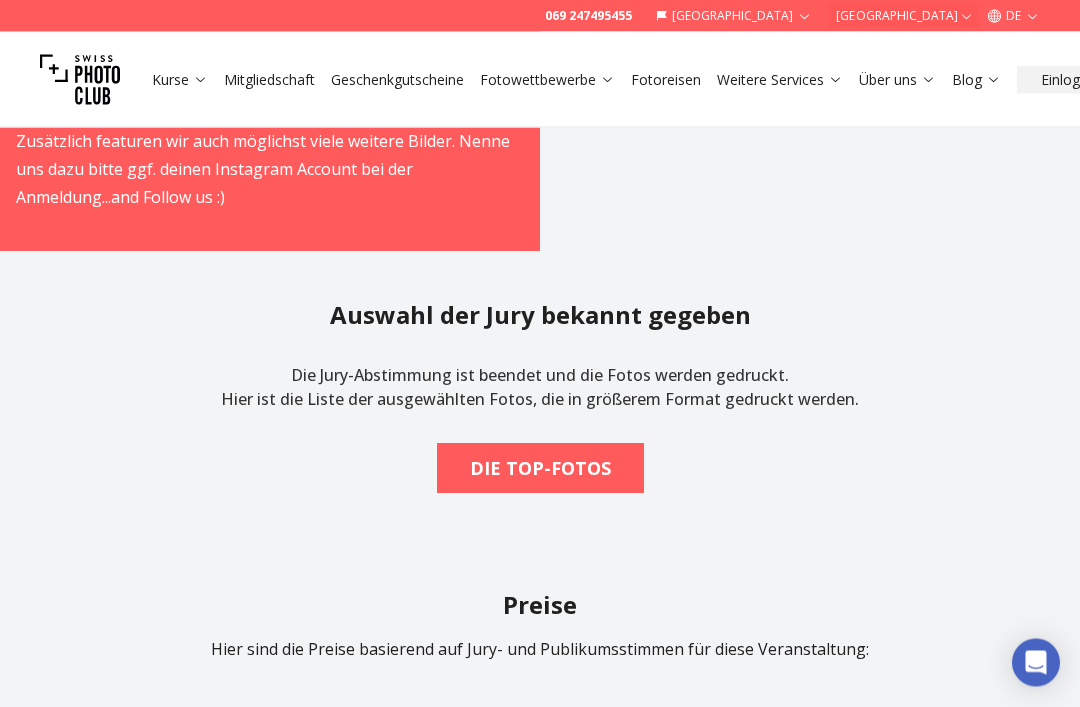 scroll, scrollTop: 3891, scrollLeft: 0, axis: vertical 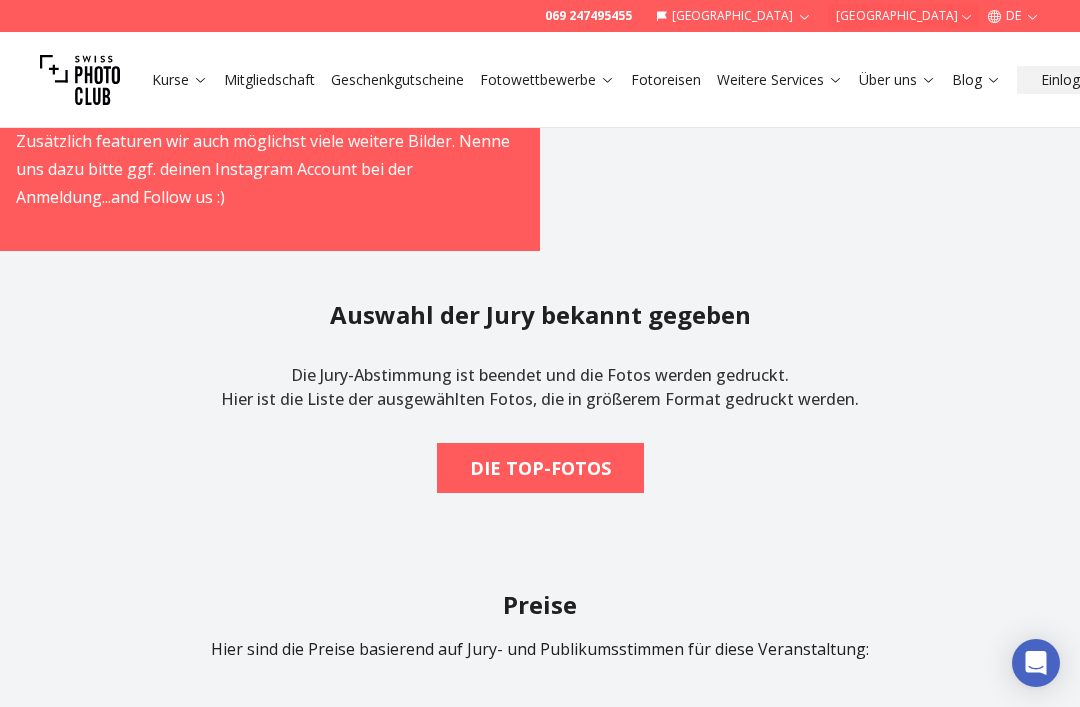 click on "DIE TOP-FOTOS" at bounding box center [540, 468] 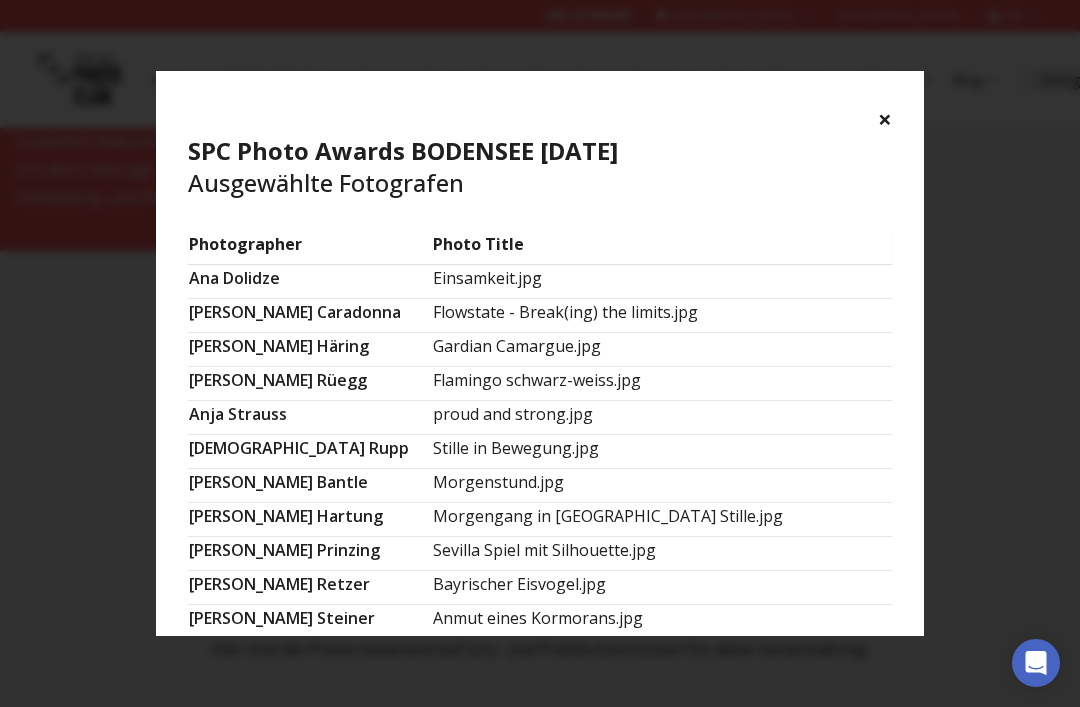 scroll, scrollTop: 0, scrollLeft: 0, axis: both 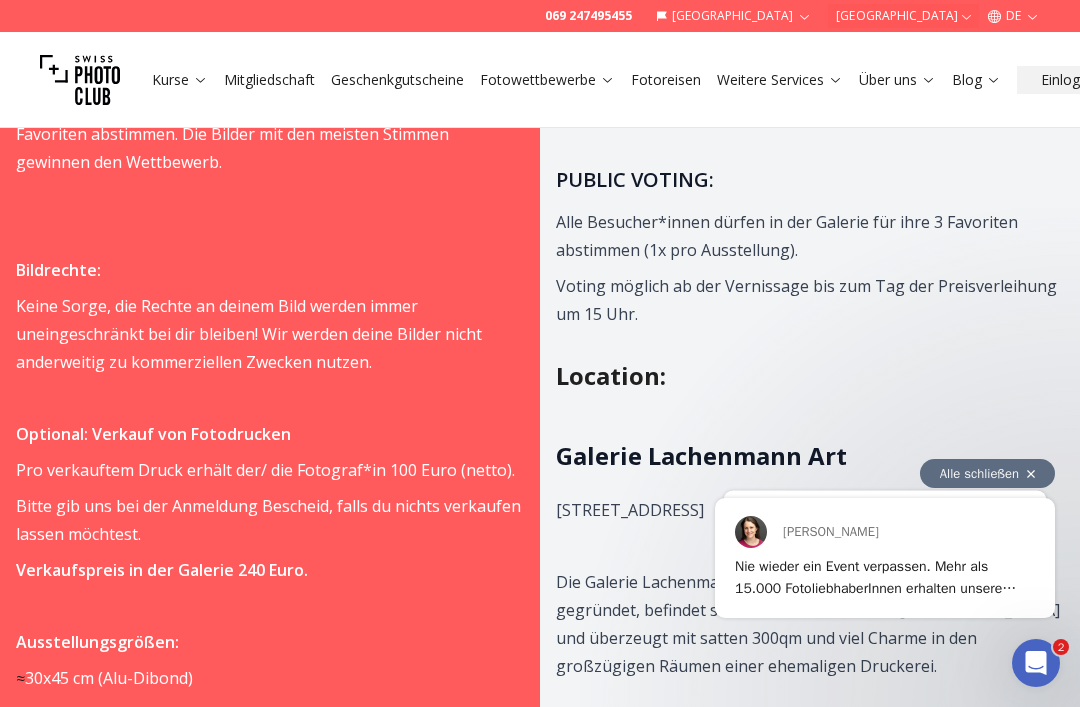 click on "Über uns" at bounding box center [897, 80] 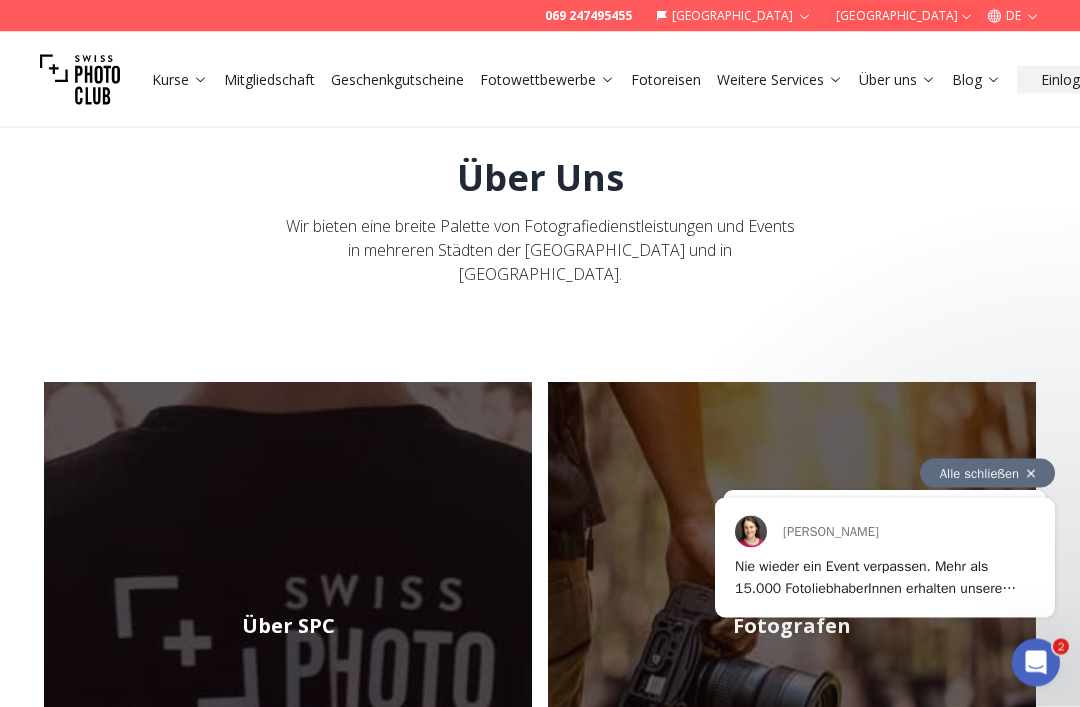 scroll, scrollTop: 34, scrollLeft: 0, axis: vertical 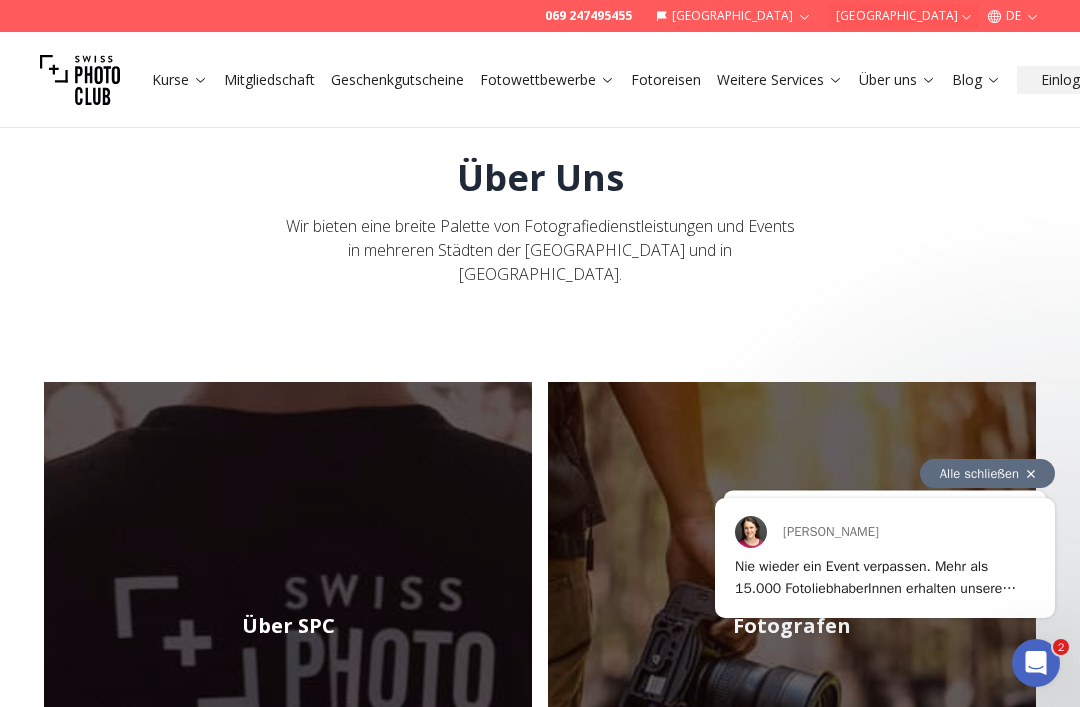 click on "Alle schließen" at bounding box center (987, 473) 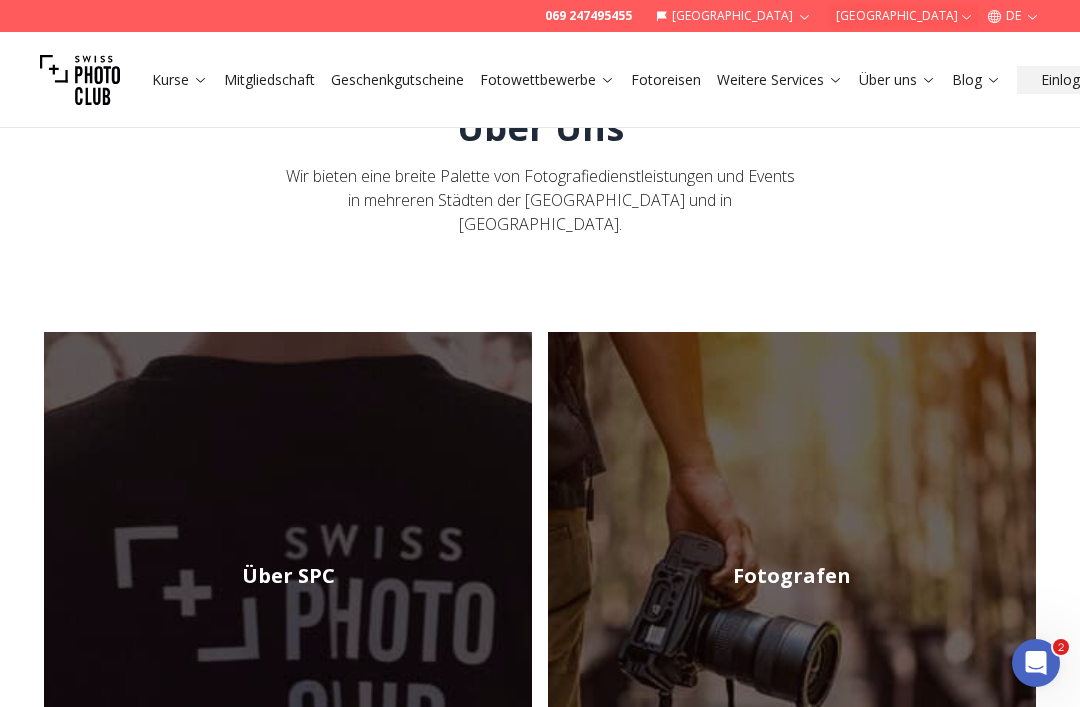 scroll, scrollTop: 82, scrollLeft: 0, axis: vertical 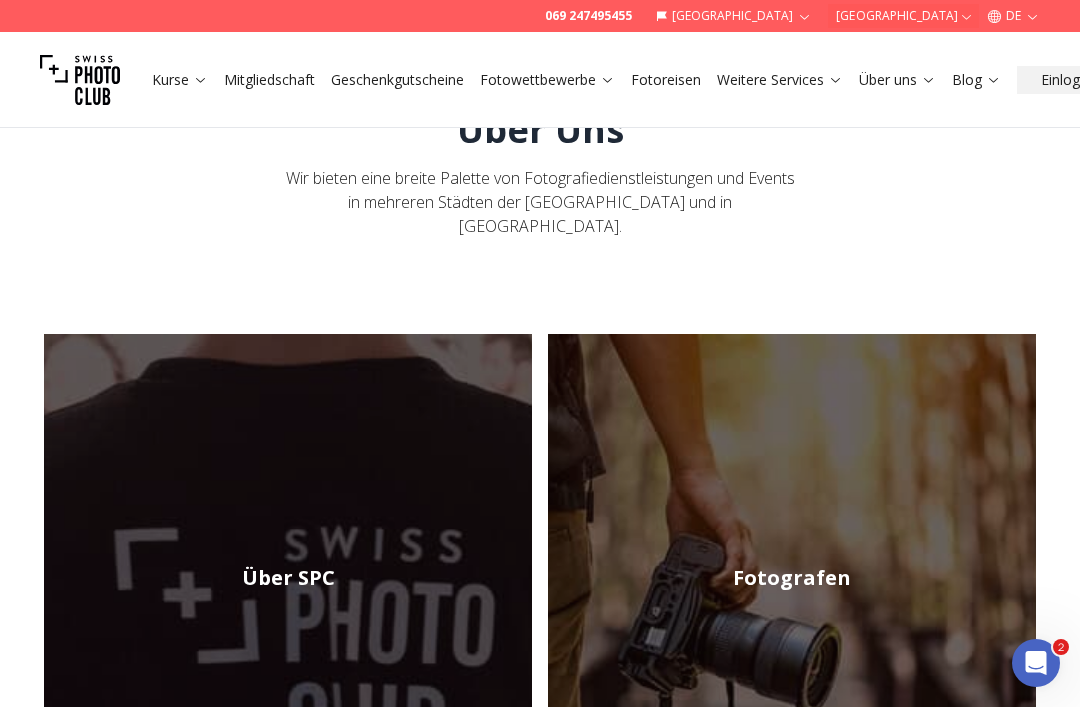 click on "Fotografen" at bounding box center [792, 578] 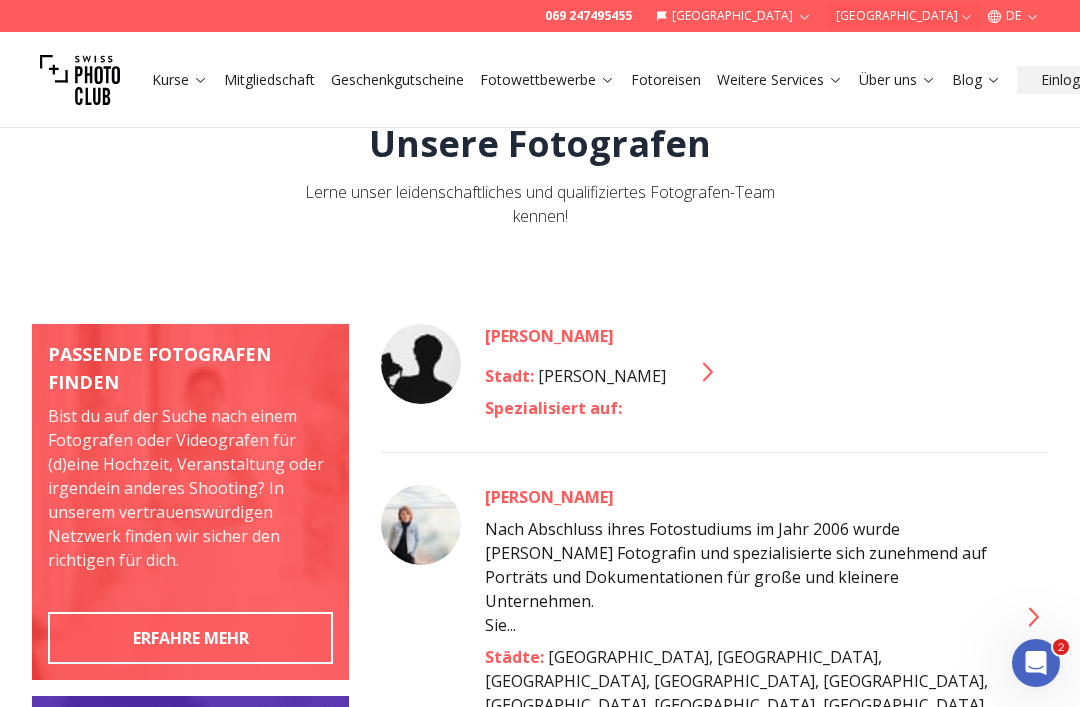 scroll, scrollTop: 0, scrollLeft: 0, axis: both 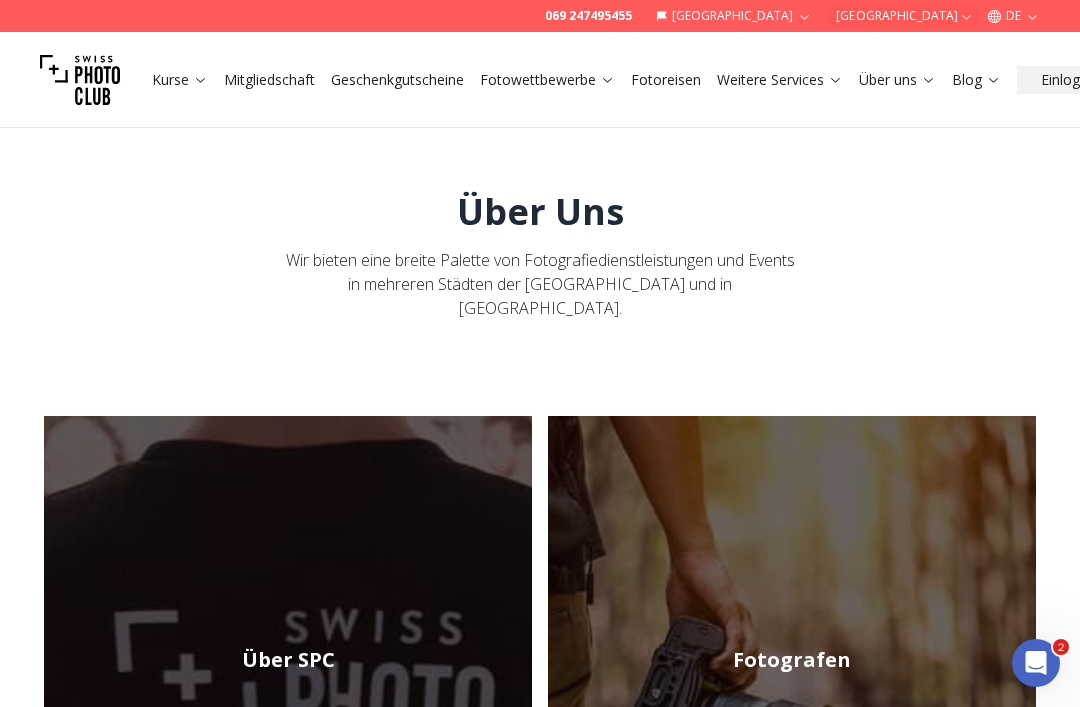 click on "Über uns" at bounding box center [897, 80] 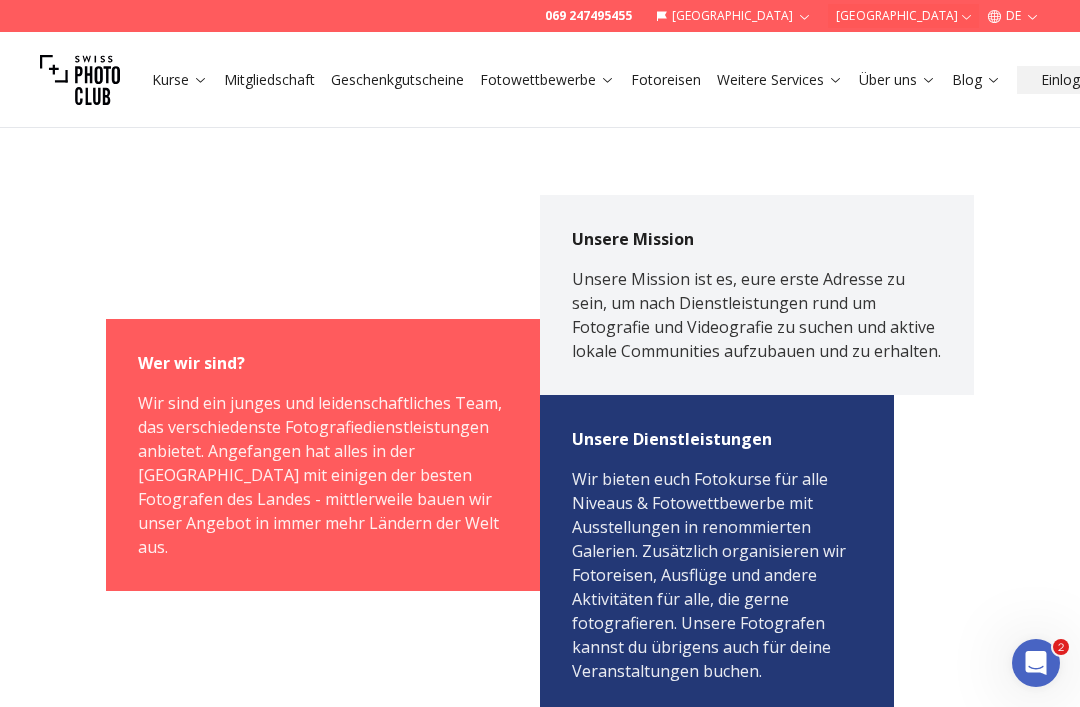 scroll, scrollTop: 0, scrollLeft: 0, axis: both 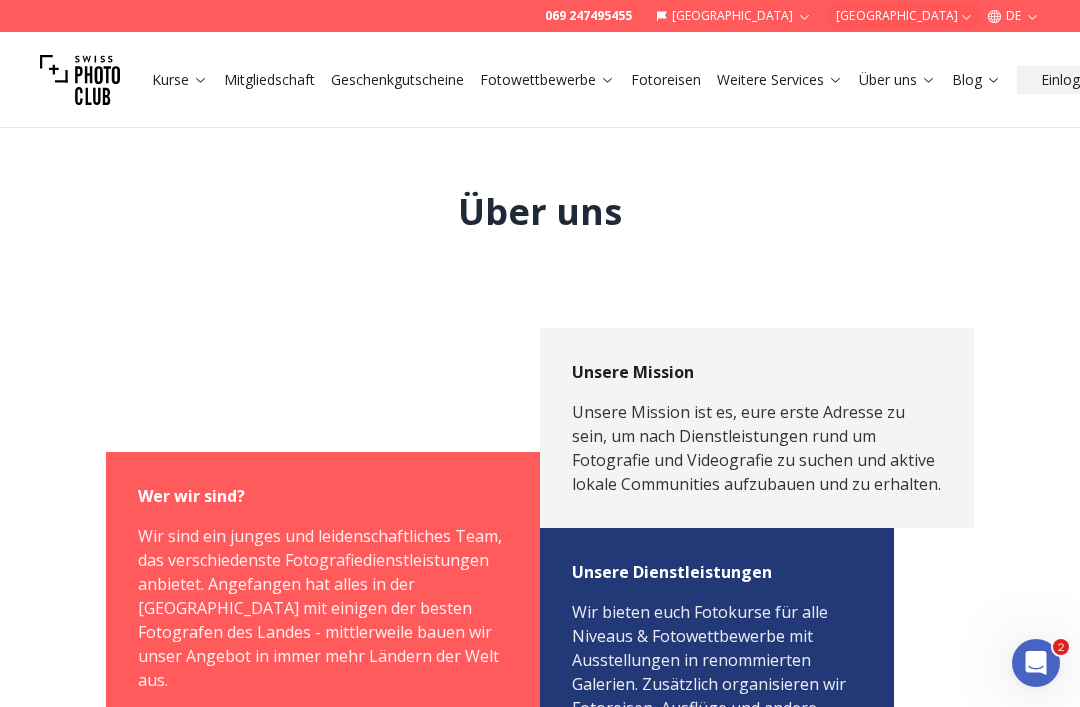 click on "Kurse" at bounding box center [180, 80] 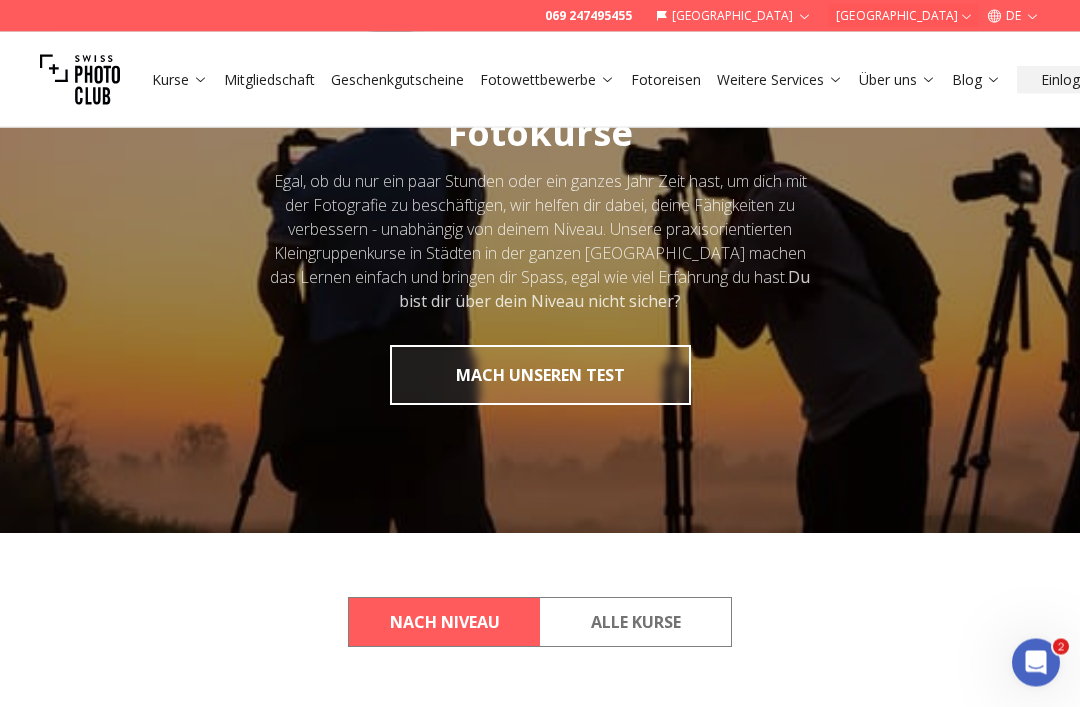 scroll, scrollTop: 0, scrollLeft: 0, axis: both 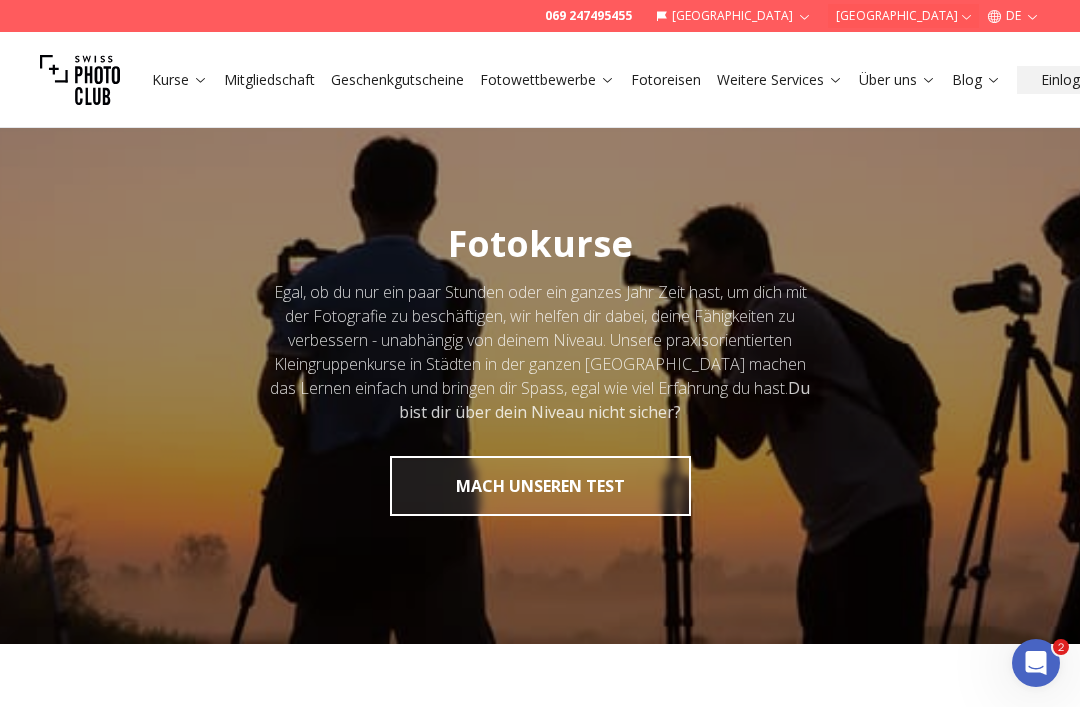 click on "MACH UNSEREN TEST" at bounding box center [540, 486] 